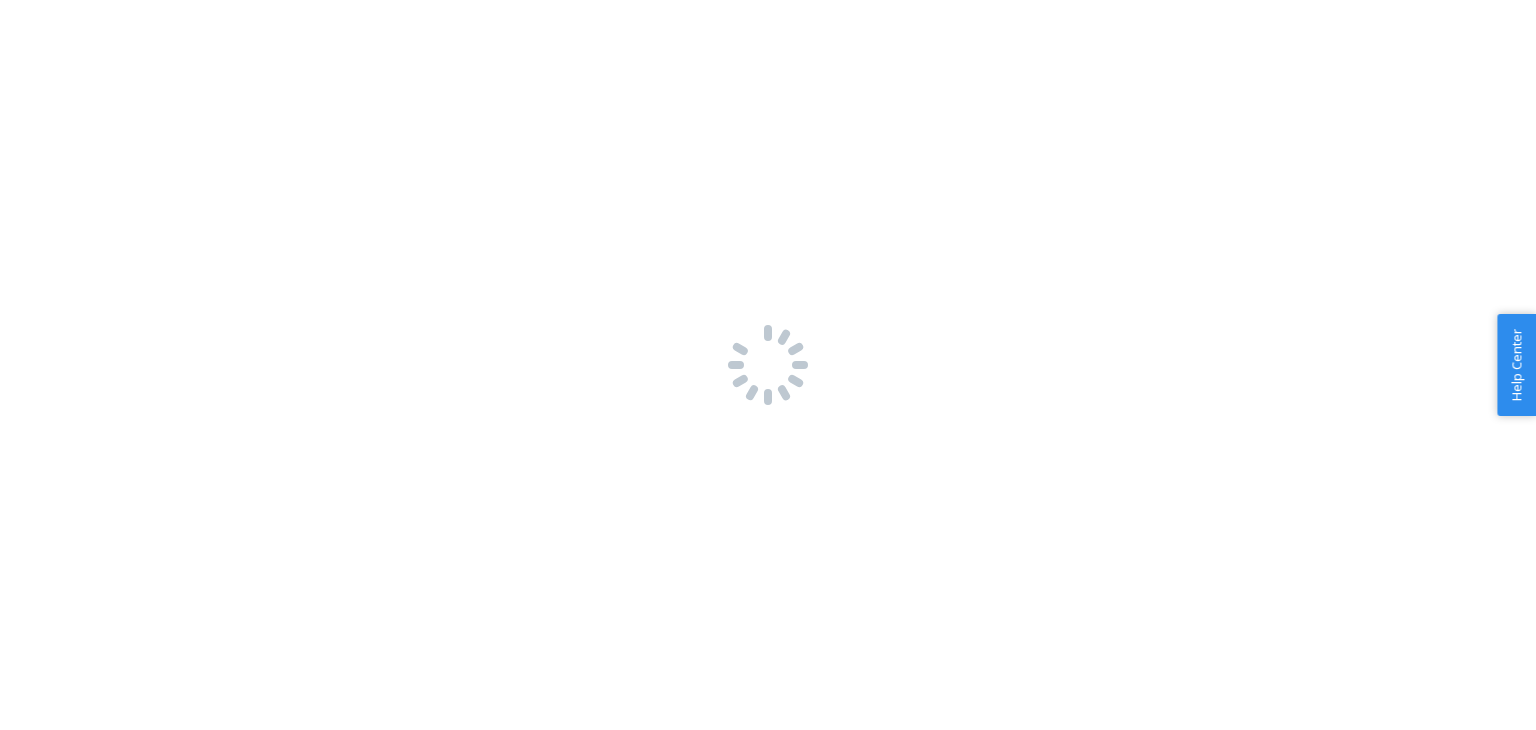 scroll, scrollTop: 0, scrollLeft: 0, axis: both 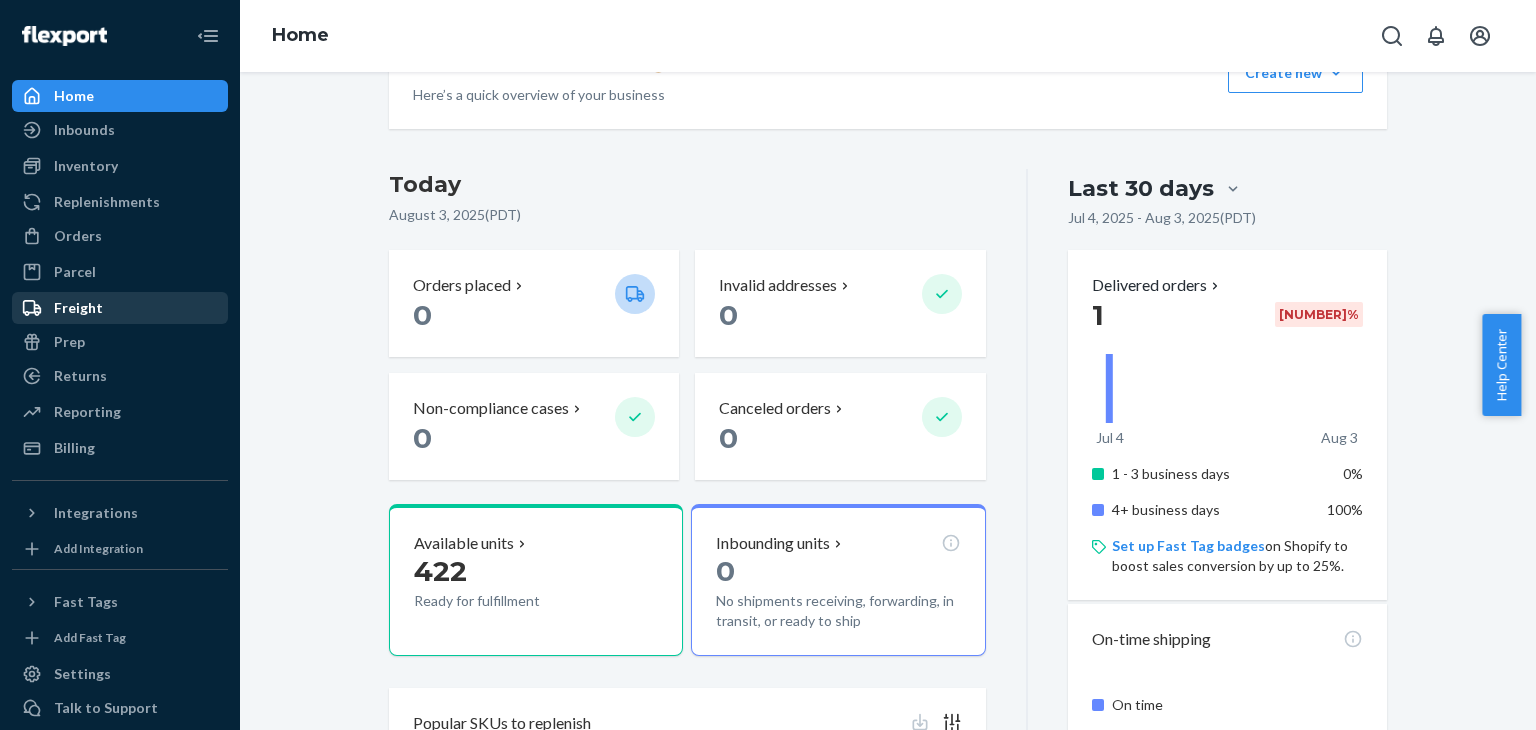 click on "Freight" at bounding box center (78, 308) 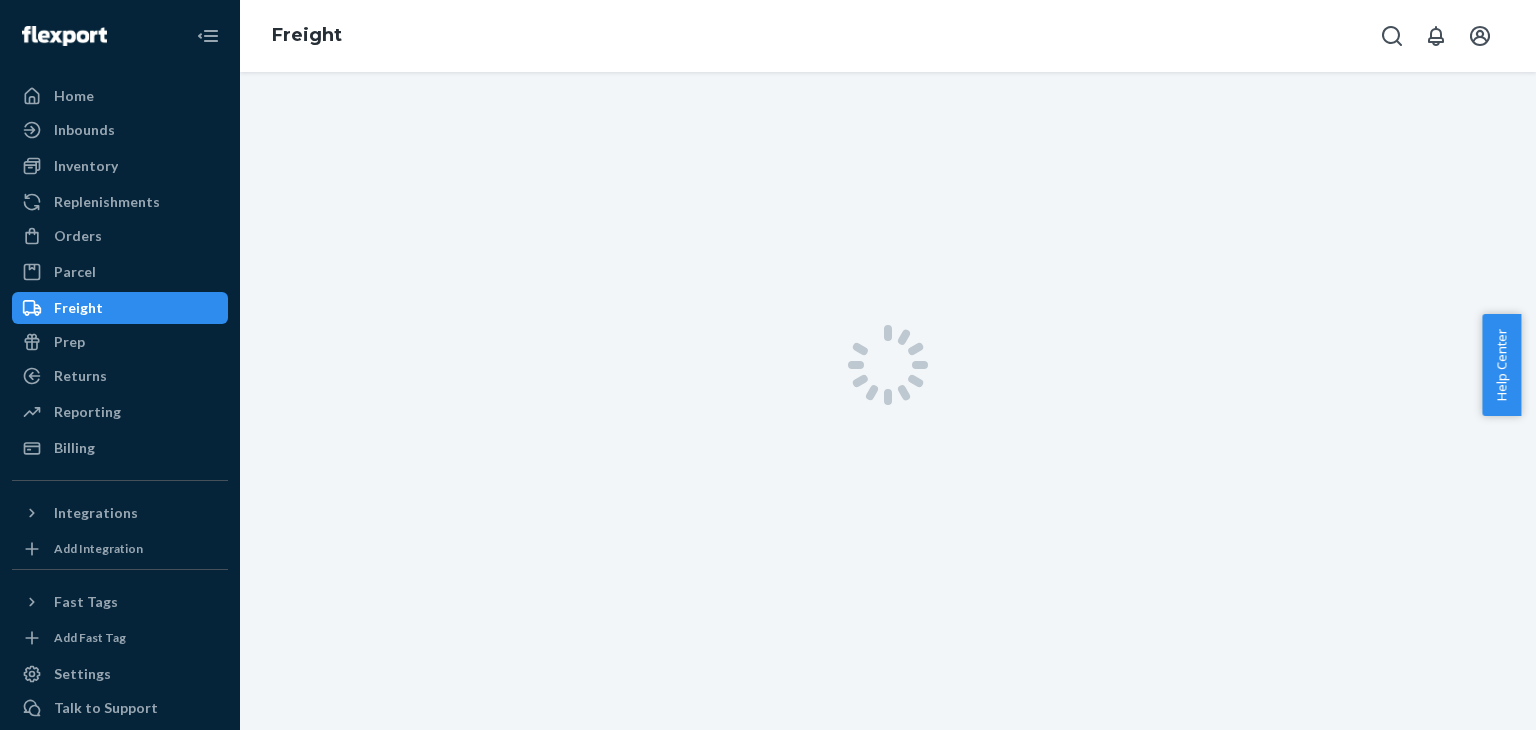 scroll, scrollTop: 0, scrollLeft: 0, axis: both 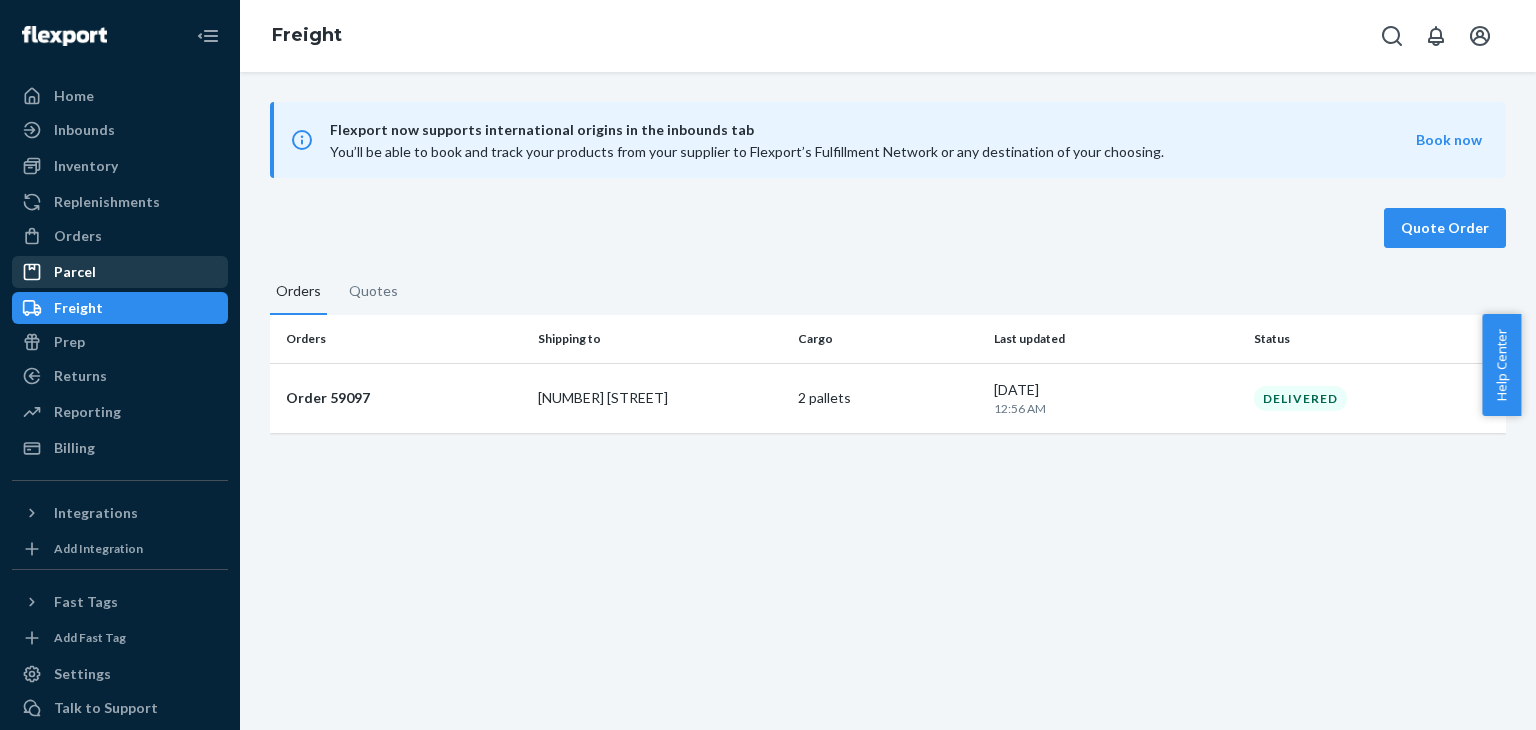 click on "Parcel" at bounding box center [75, 272] 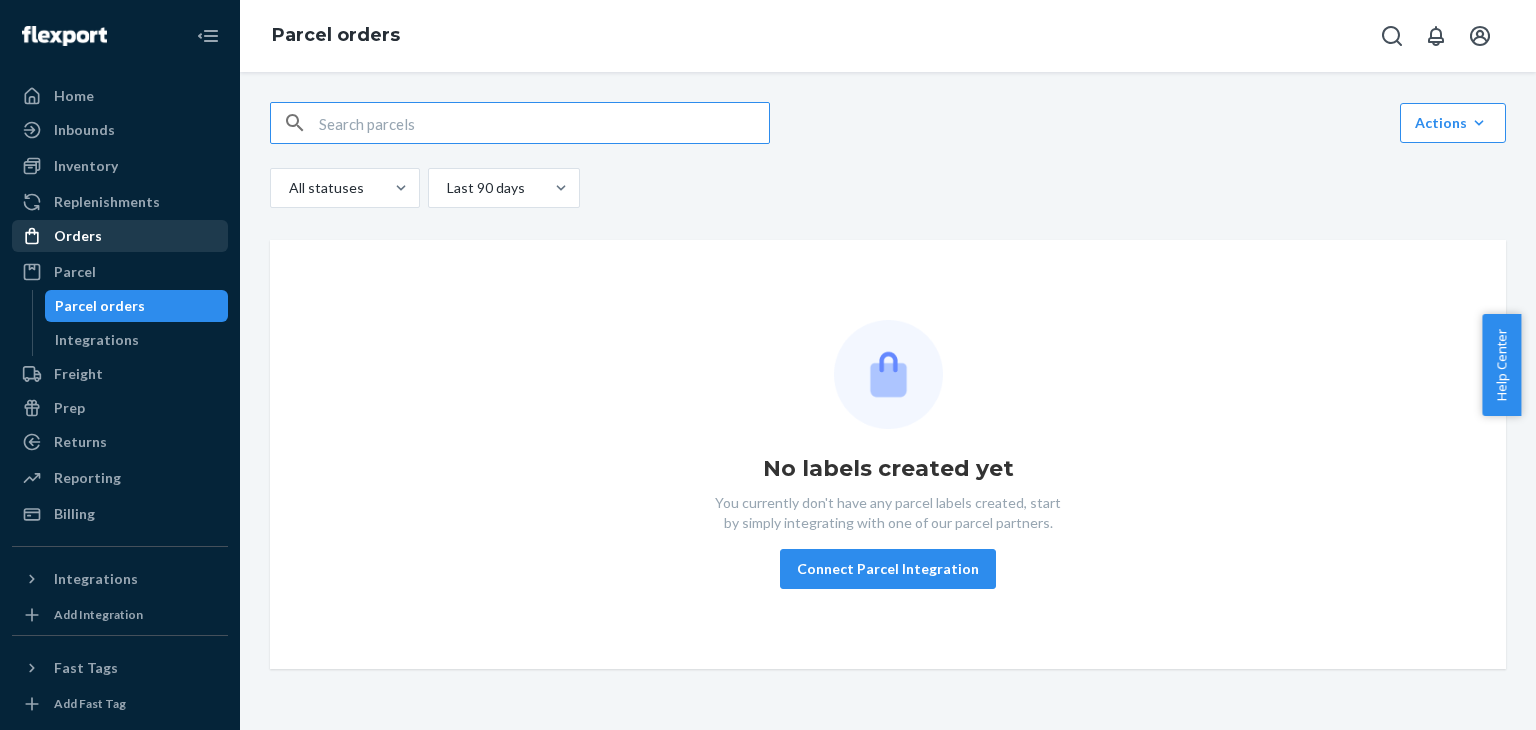 click on "Orders" at bounding box center [78, 236] 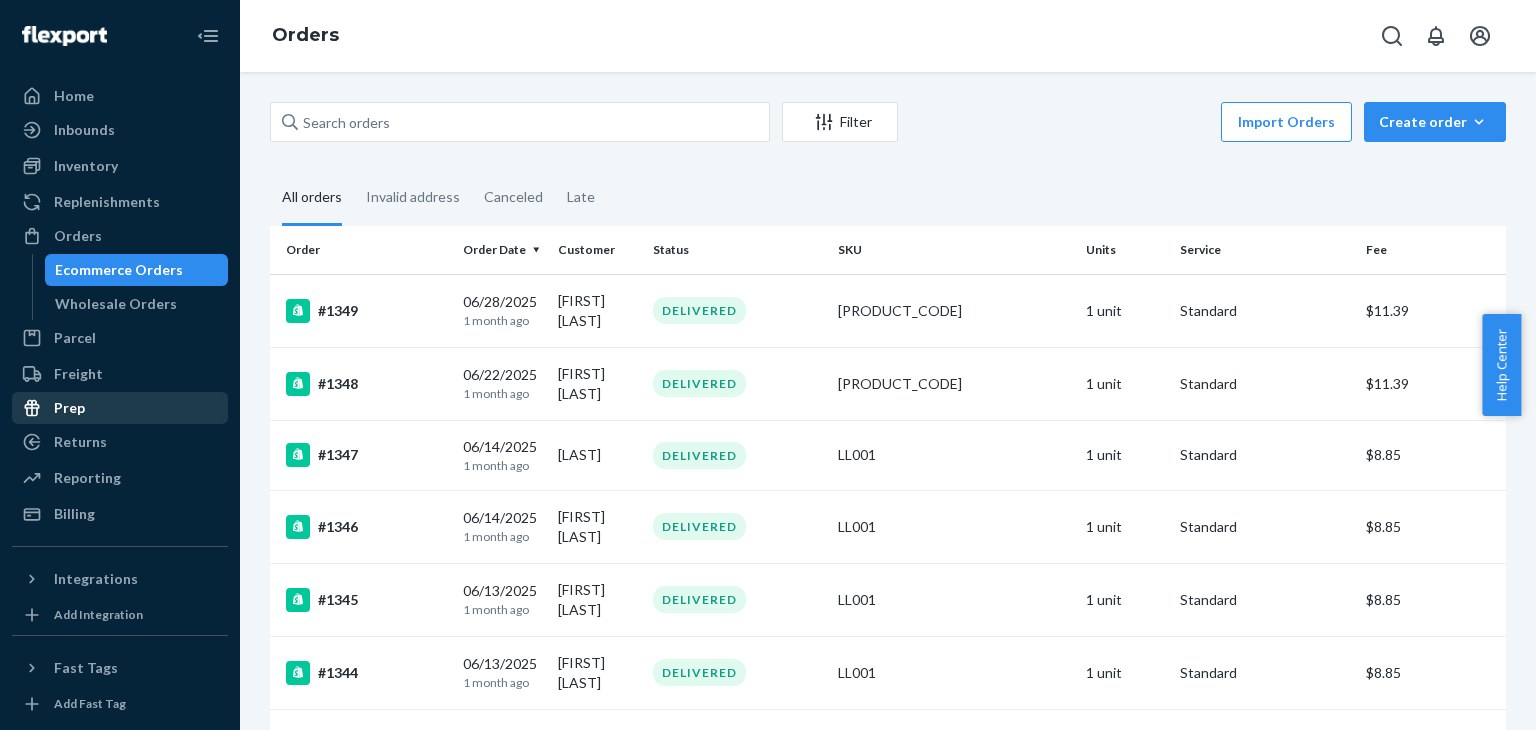 click on "Prep" at bounding box center [69, 408] 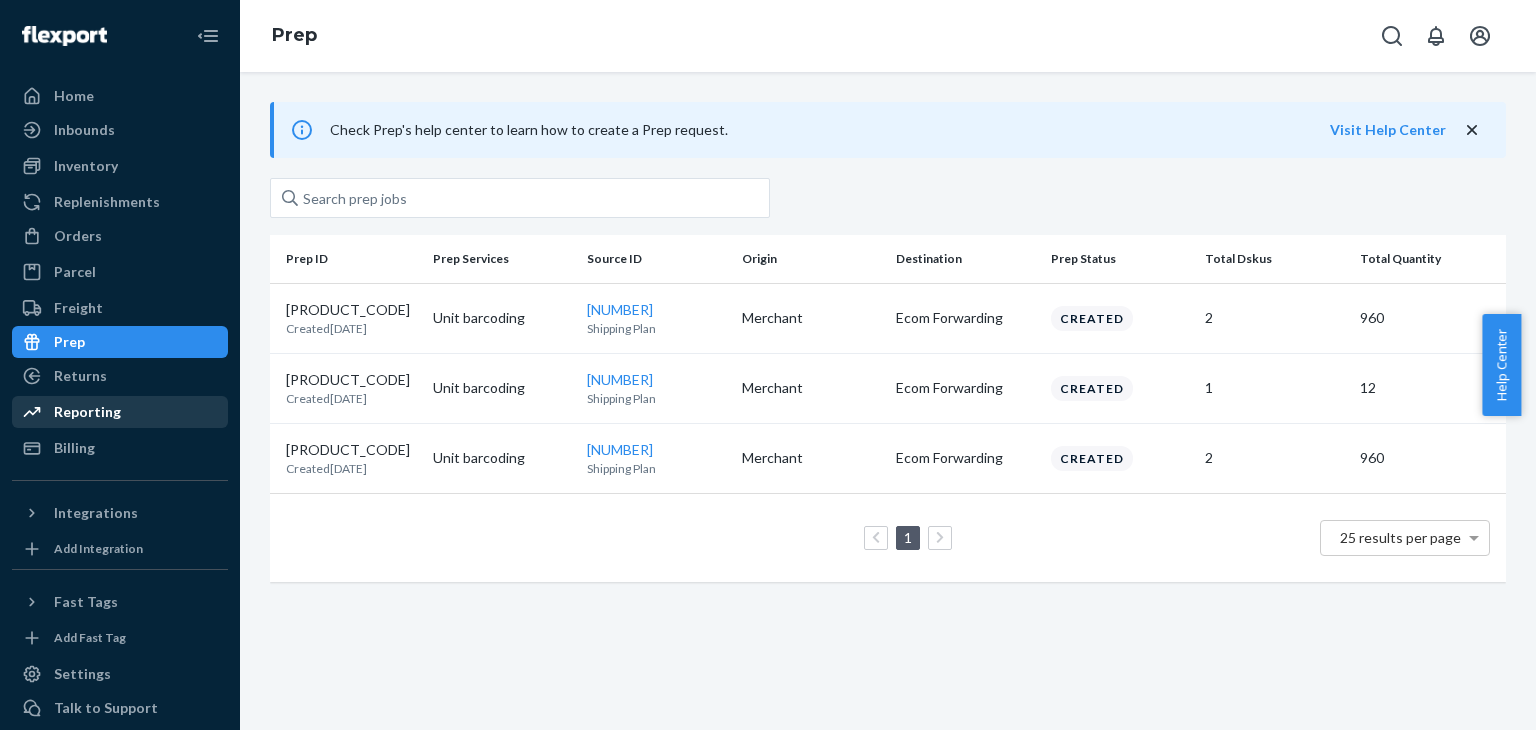 click on "Reporting" at bounding box center [87, 412] 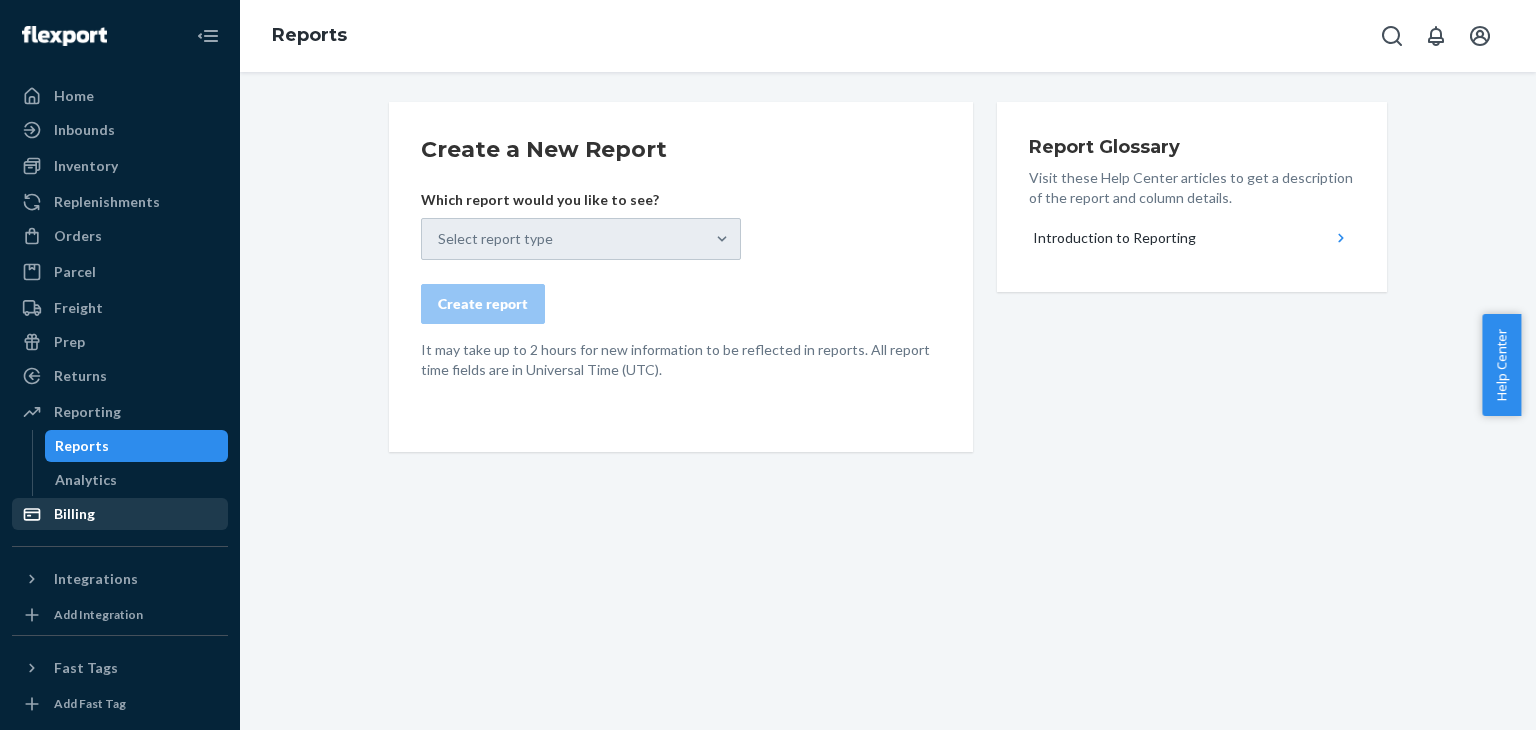 click on "Billing" at bounding box center [74, 514] 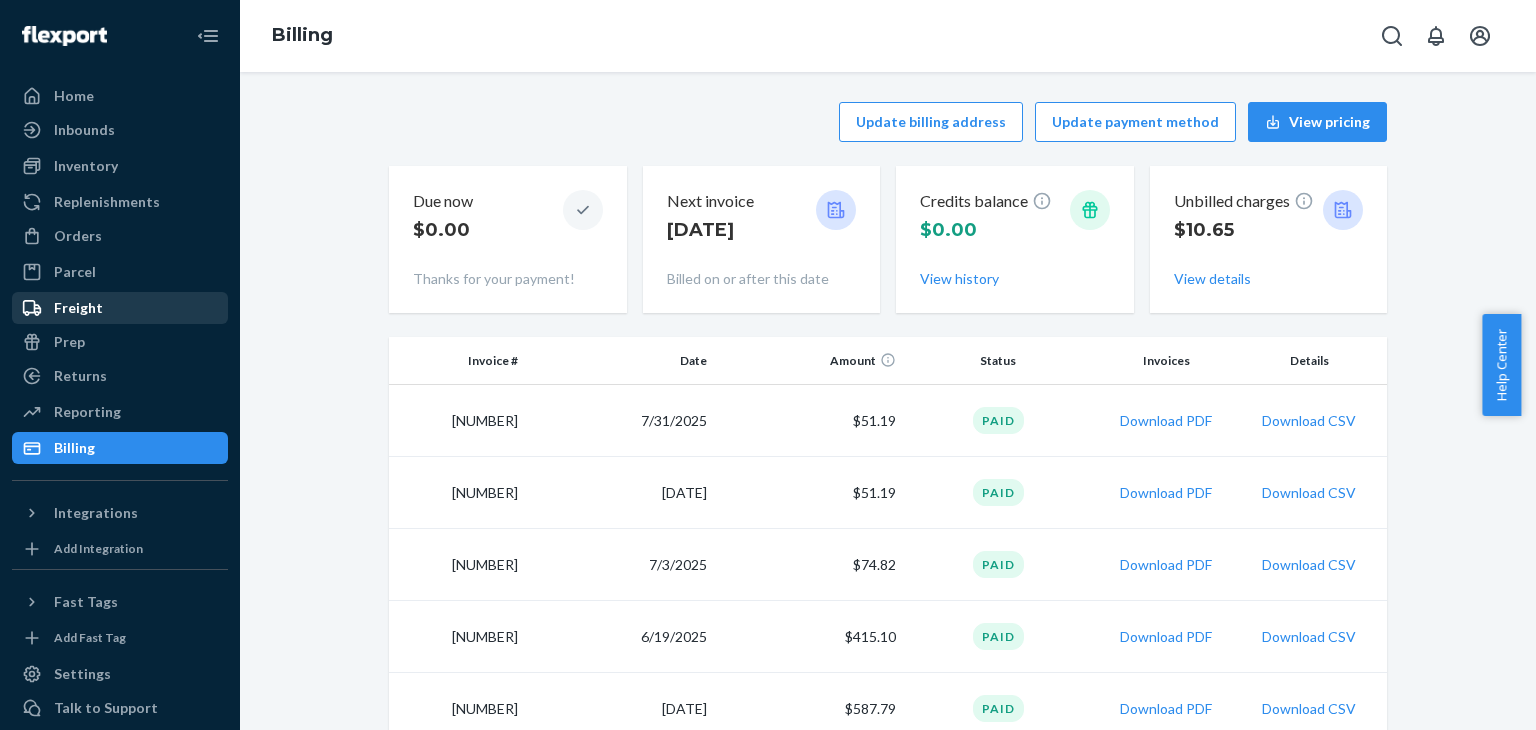 click on "Freight" at bounding box center (78, 308) 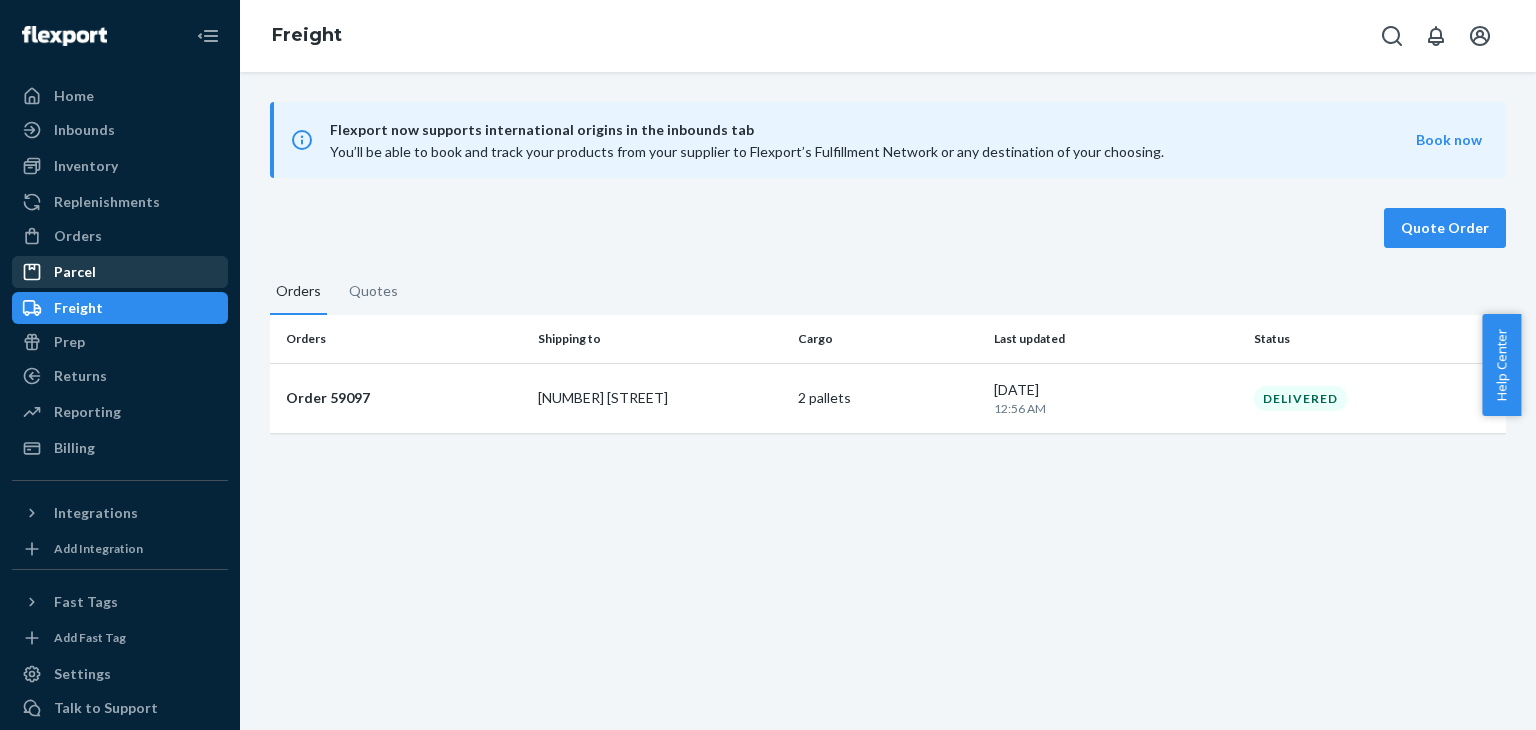 click on "Parcel" at bounding box center [75, 272] 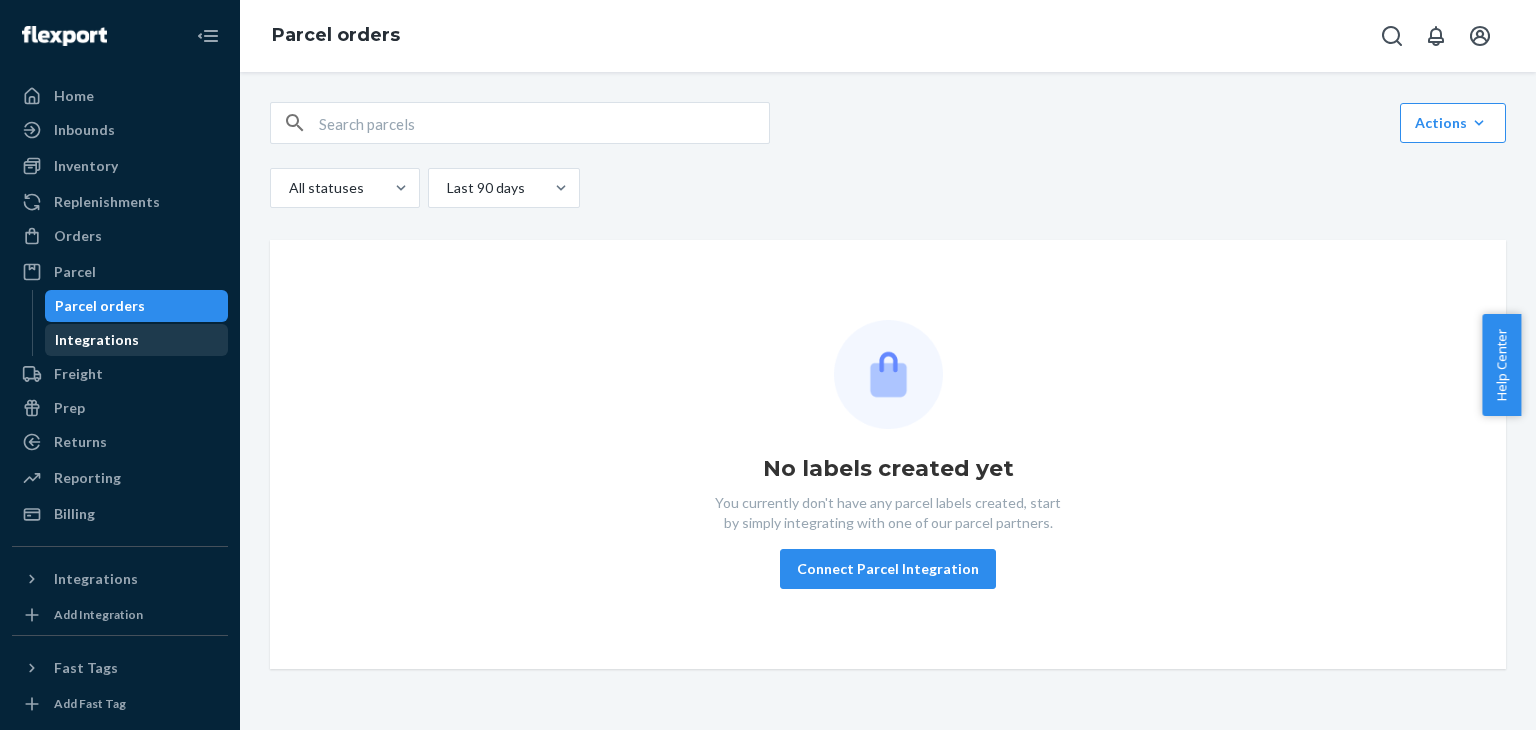 click on "Integrations" at bounding box center (97, 340) 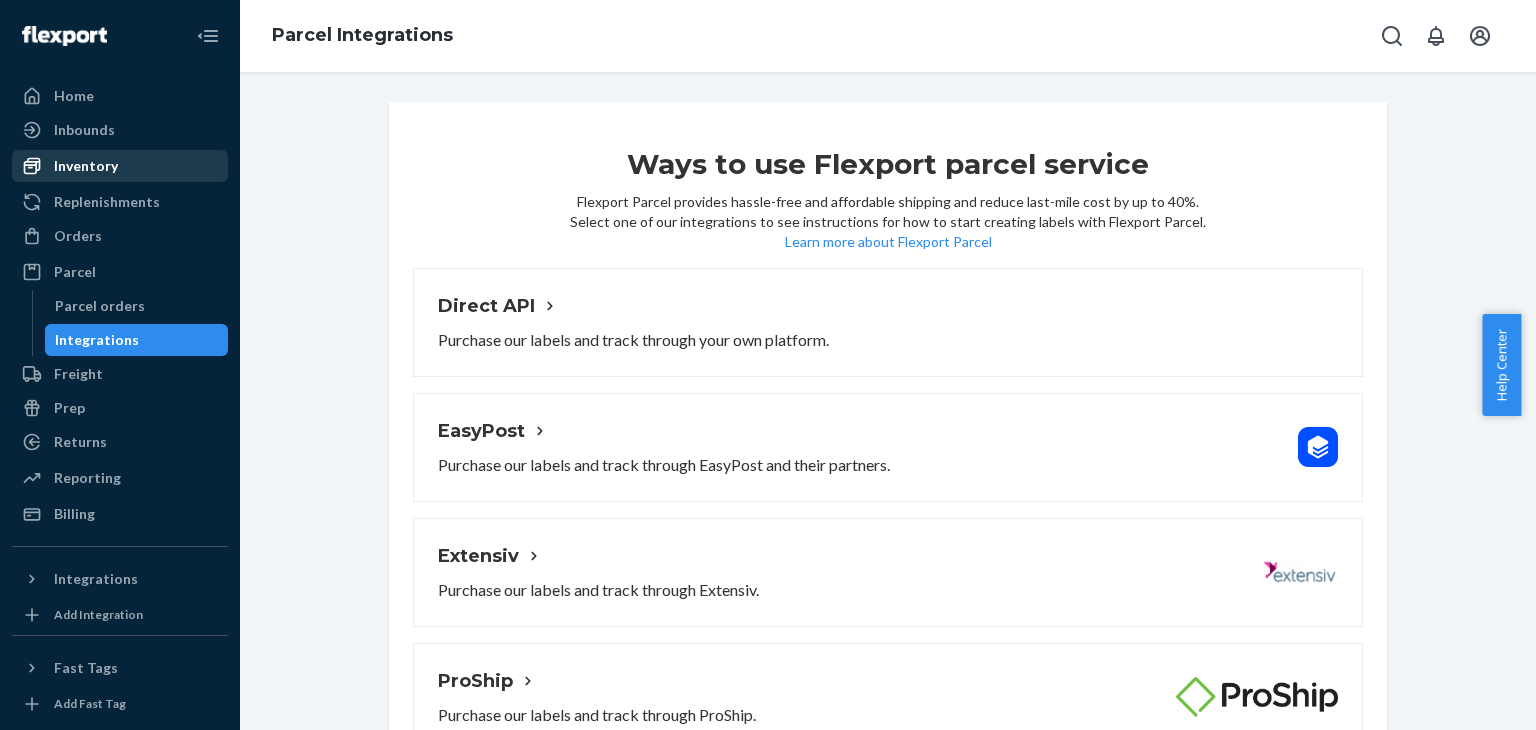 click on "Inventory" at bounding box center [86, 166] 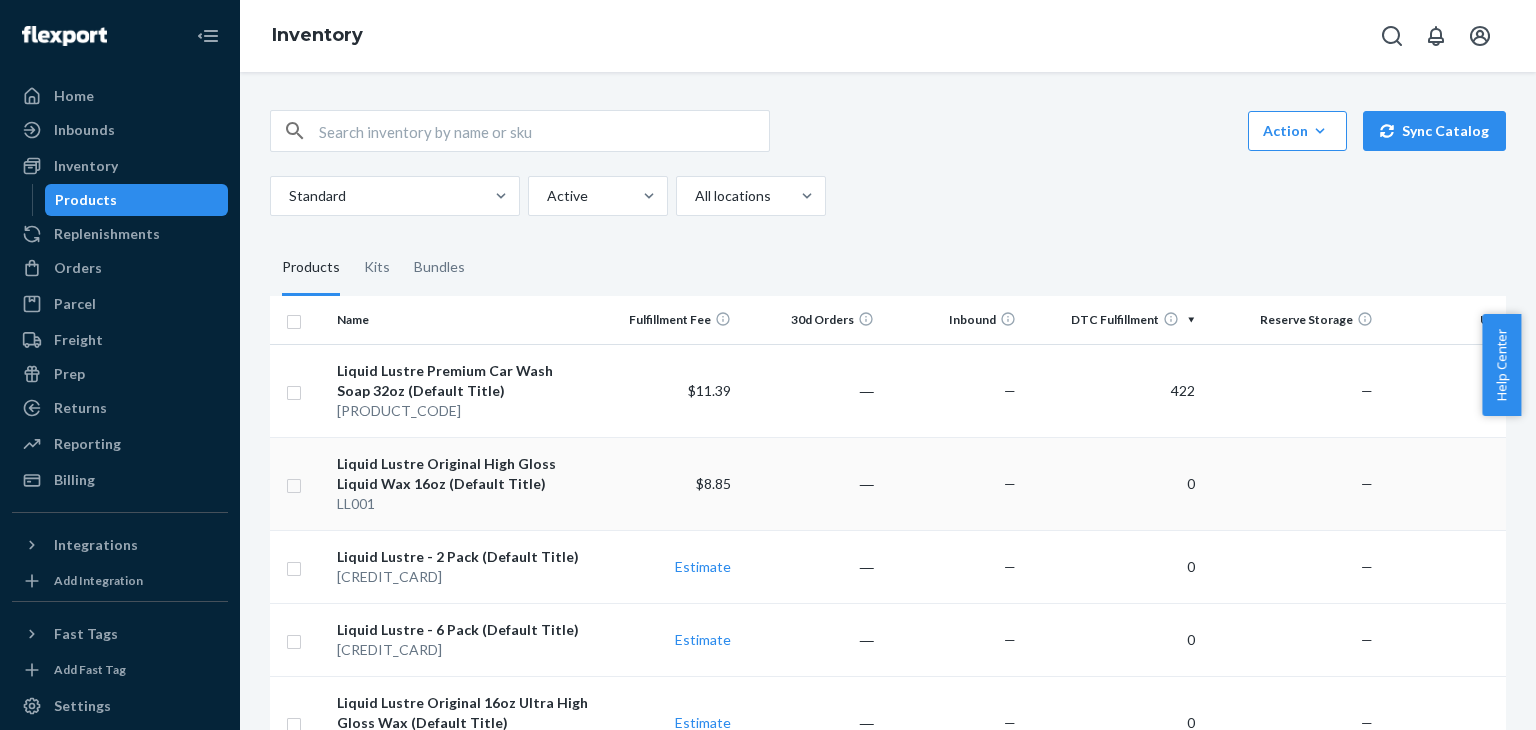 click on "Liquid Lustre Original High Gloss Liquid Wax 16oz (Default Title)" at bounding box center [462, 474] 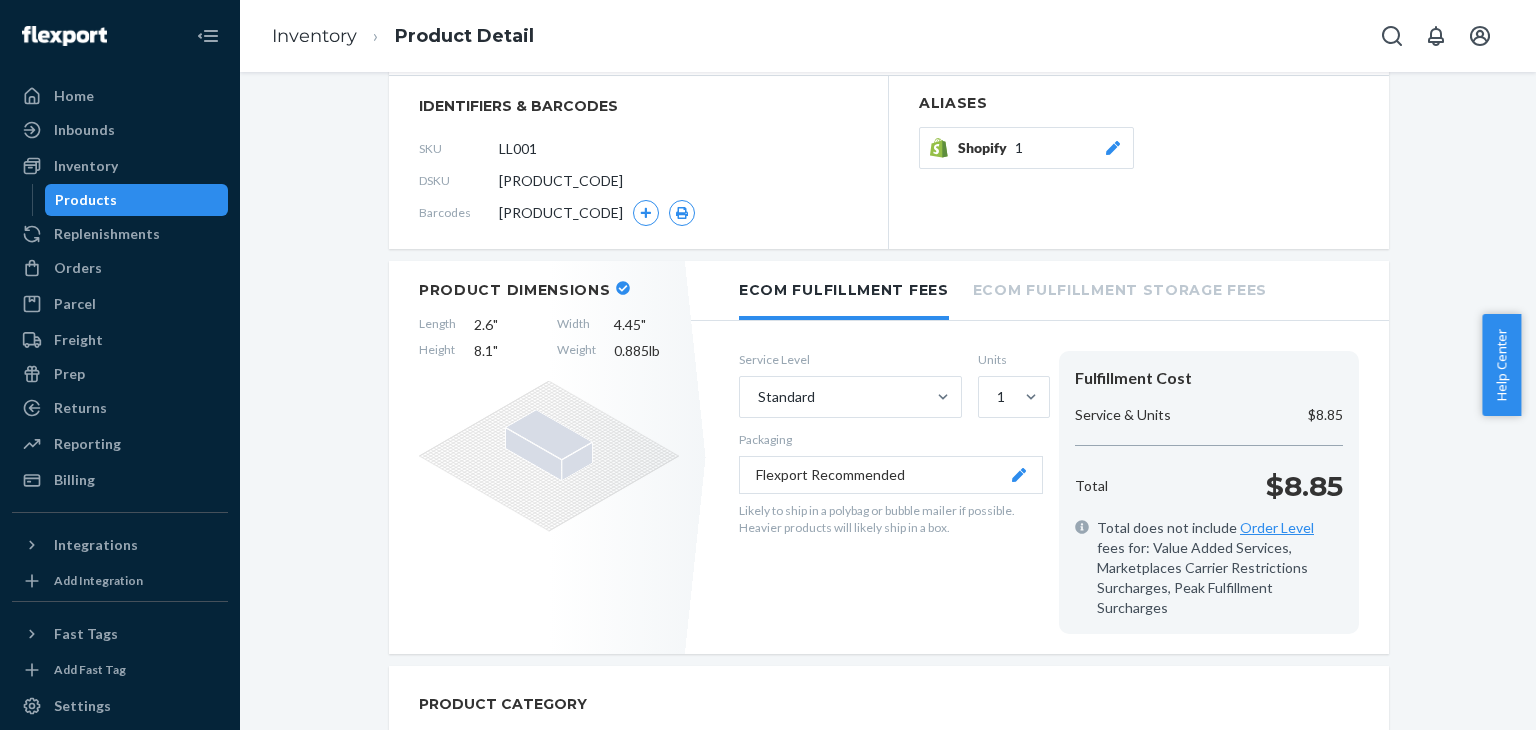 scroll, scrollTop: 120, scrollLeft: 0, axis: vertical 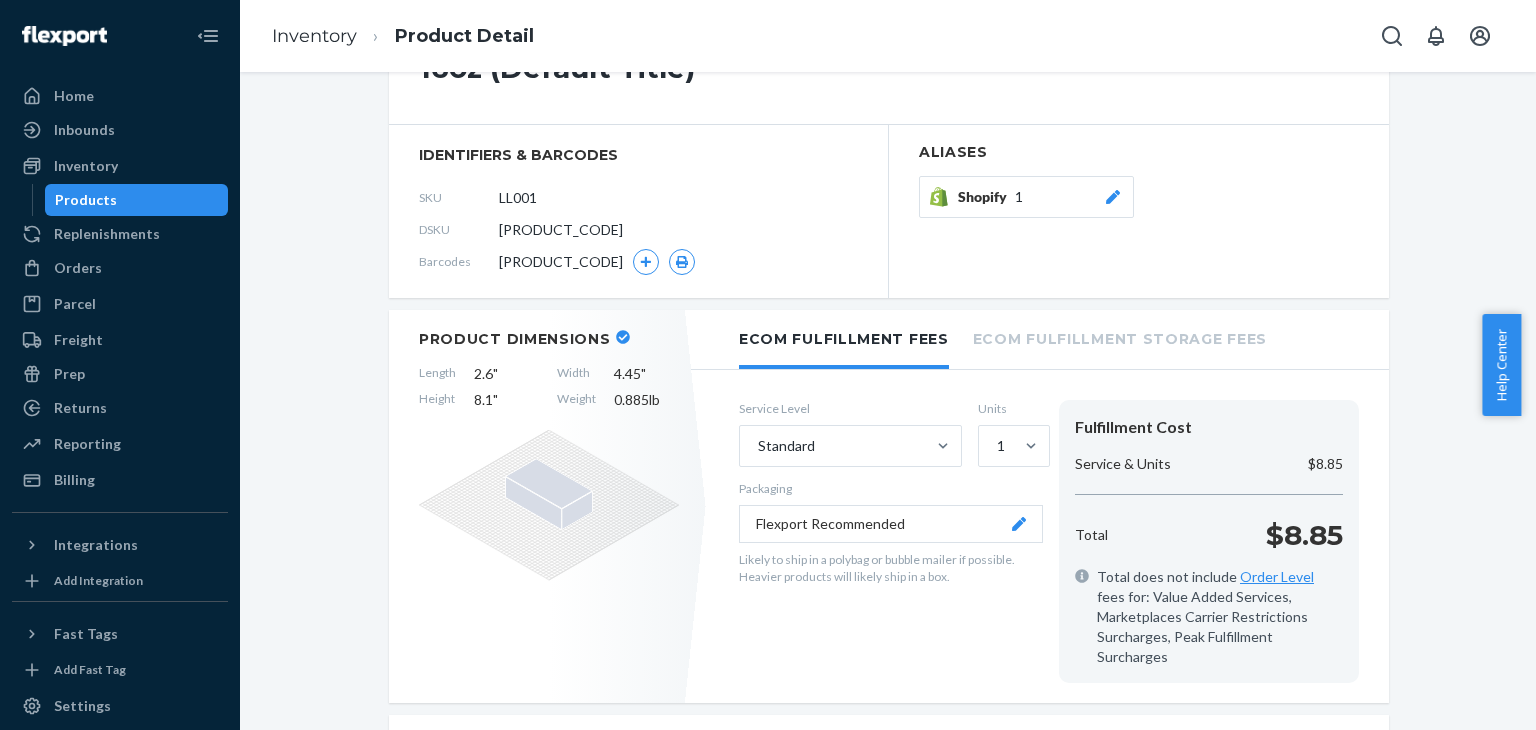 click on "Ecom Fulfillment Storage Fees Service Level Standard Units 1 Packaging Flexport Recommended Likely to ship in a polybag or bubble mailer if possible. Heavier products will likely ship in a box. Fulfillment Cost Service & Units $8.85 Total $8.85 Total does not include   Order Level   fees for: Value Added Services, Marketplaces Carrier Restrictions Surcharges, Peak Fulfillment Surcharges" at bounding box center [1049, 507] 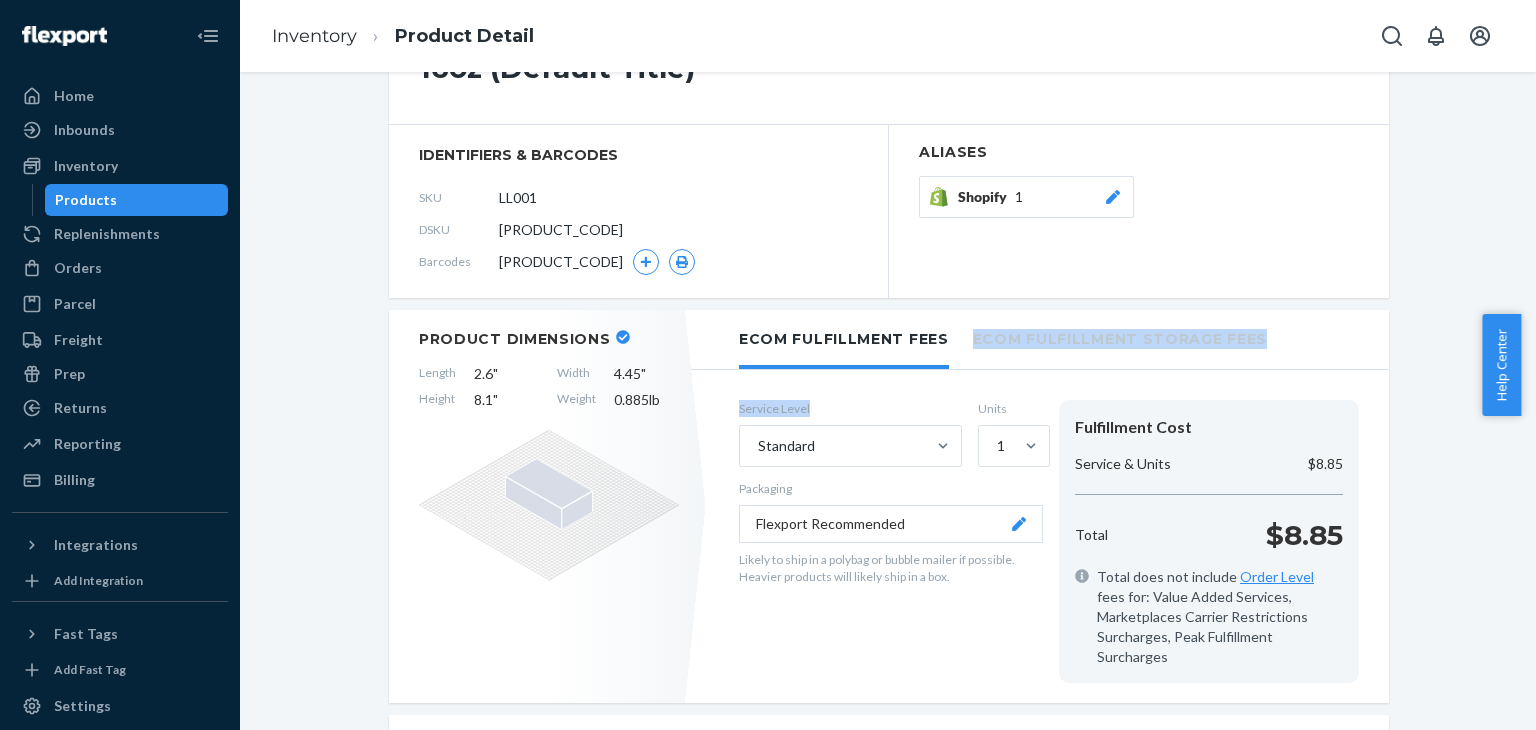 drag, startPoint x: 932, startPoint y: 367, endPoint x: 979, endPoint y: 375, distance: 47.67599 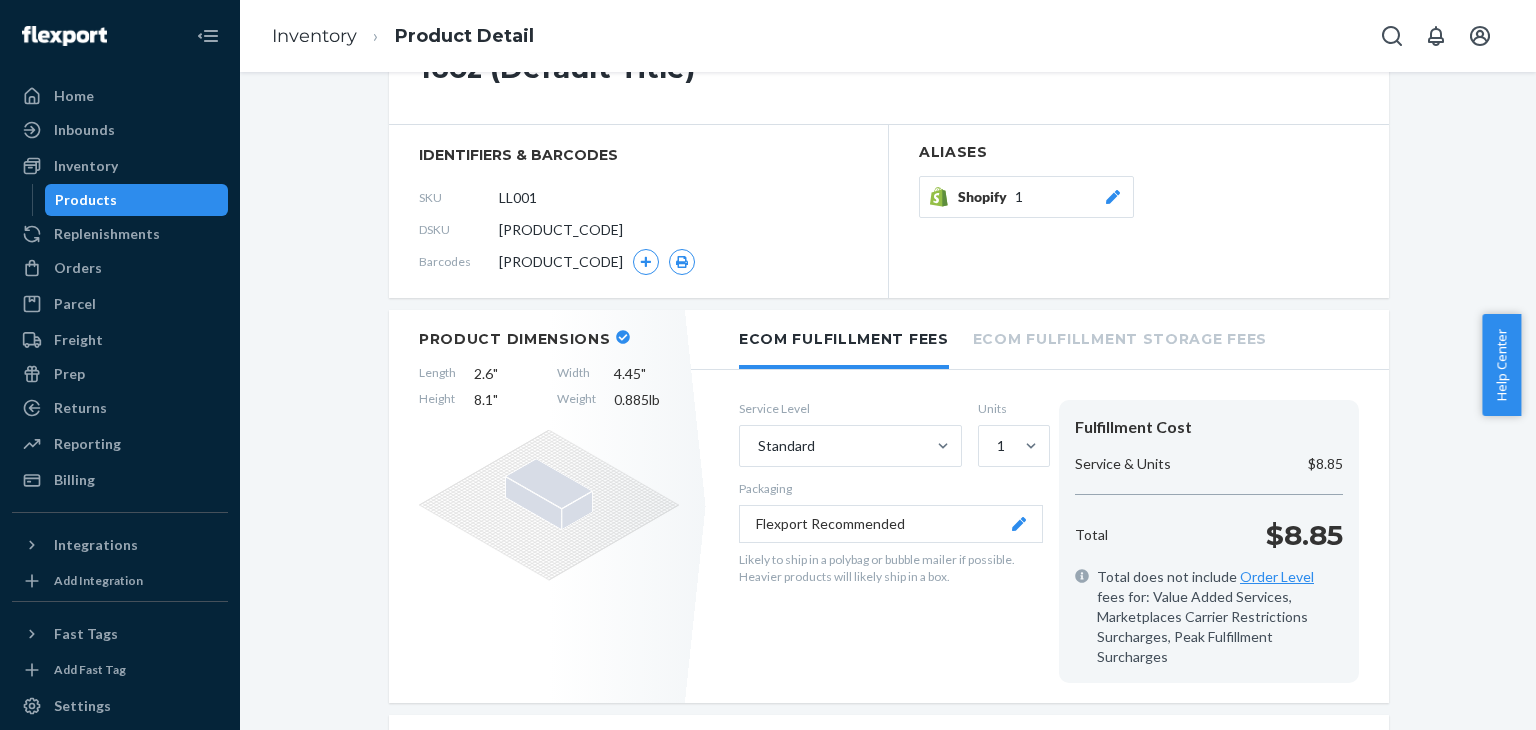 click on "Ecom Fulfillment Fees Ecom Fulfillment Storage Fees" at bounding box center (1040, 340) 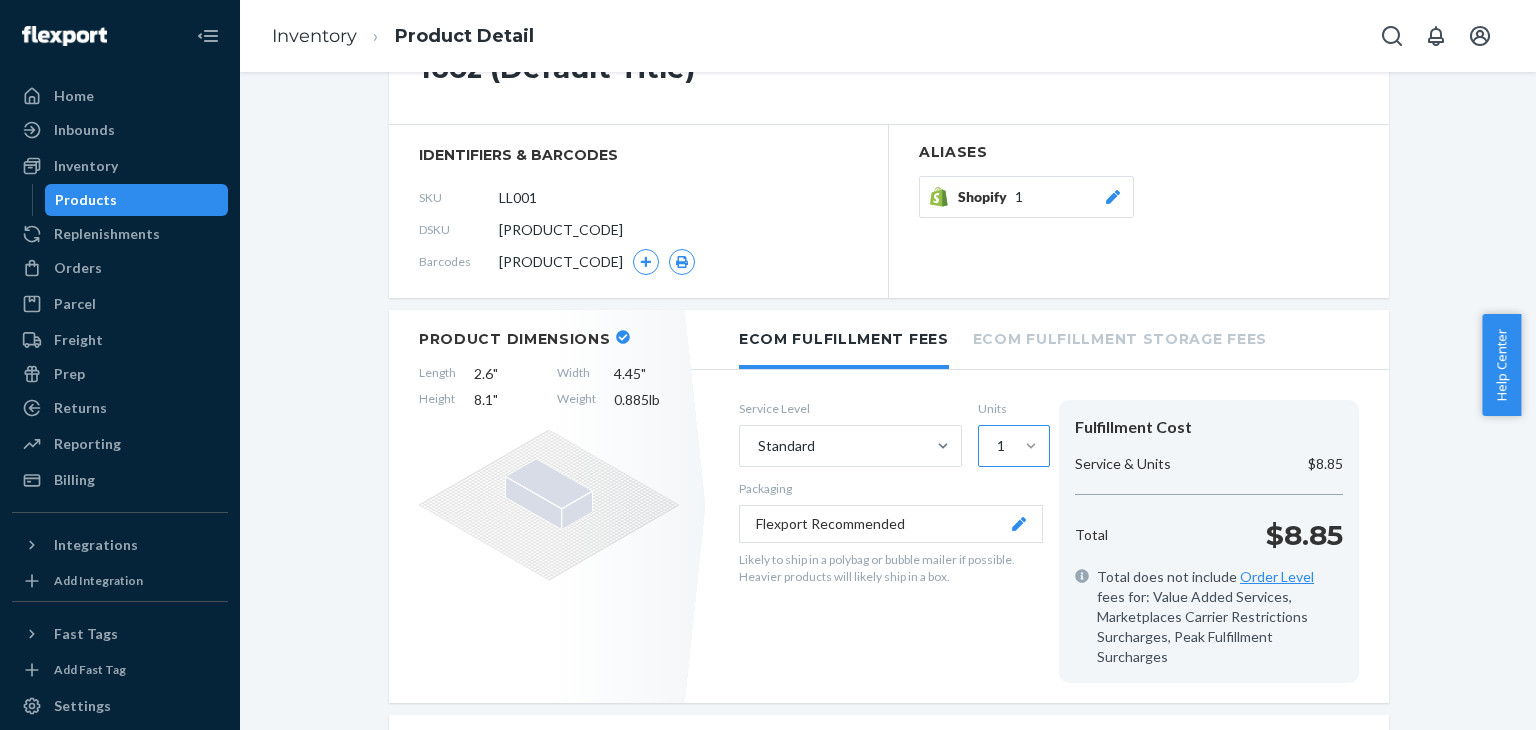 click at bounding box center [1031, 446] 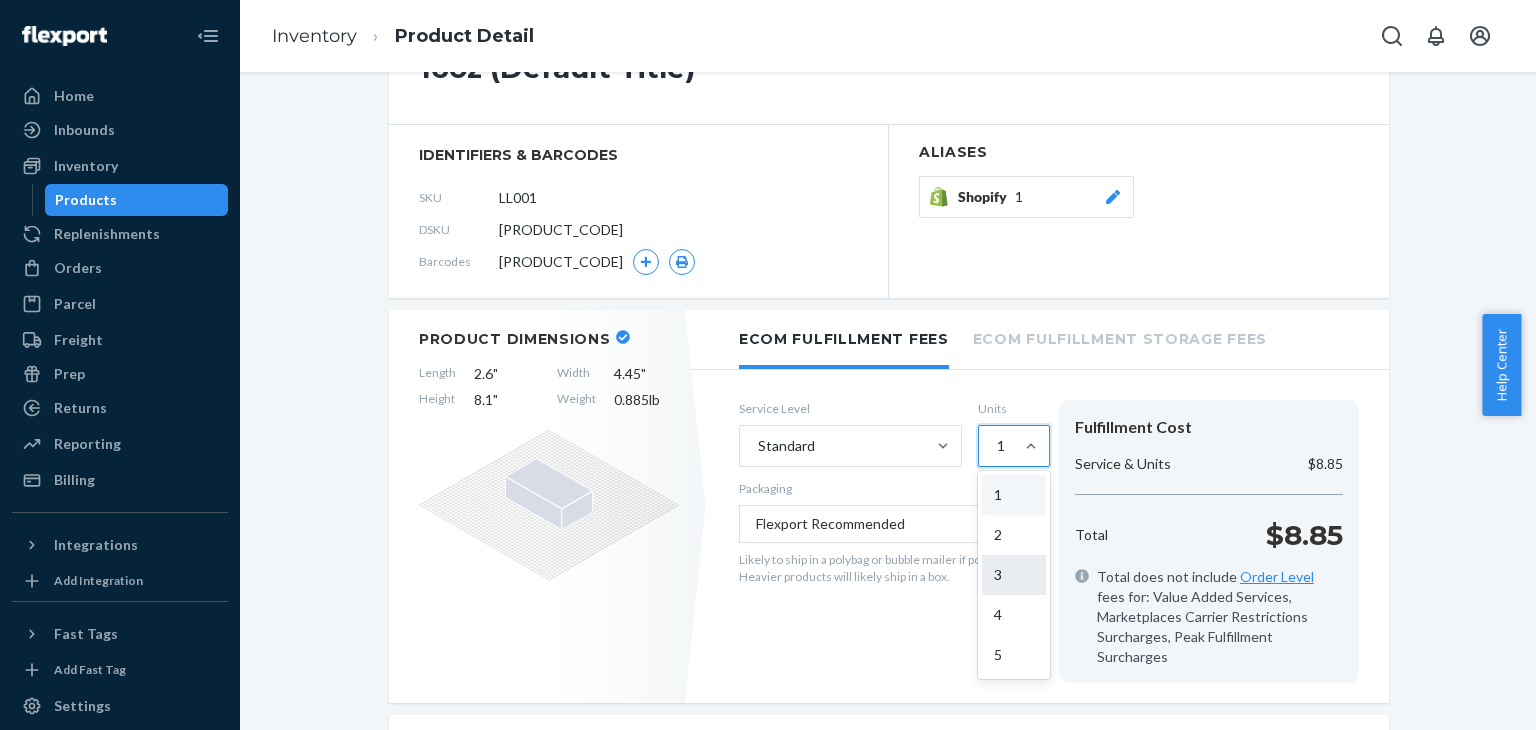 click on "3" at bounding box center (1014, 575) 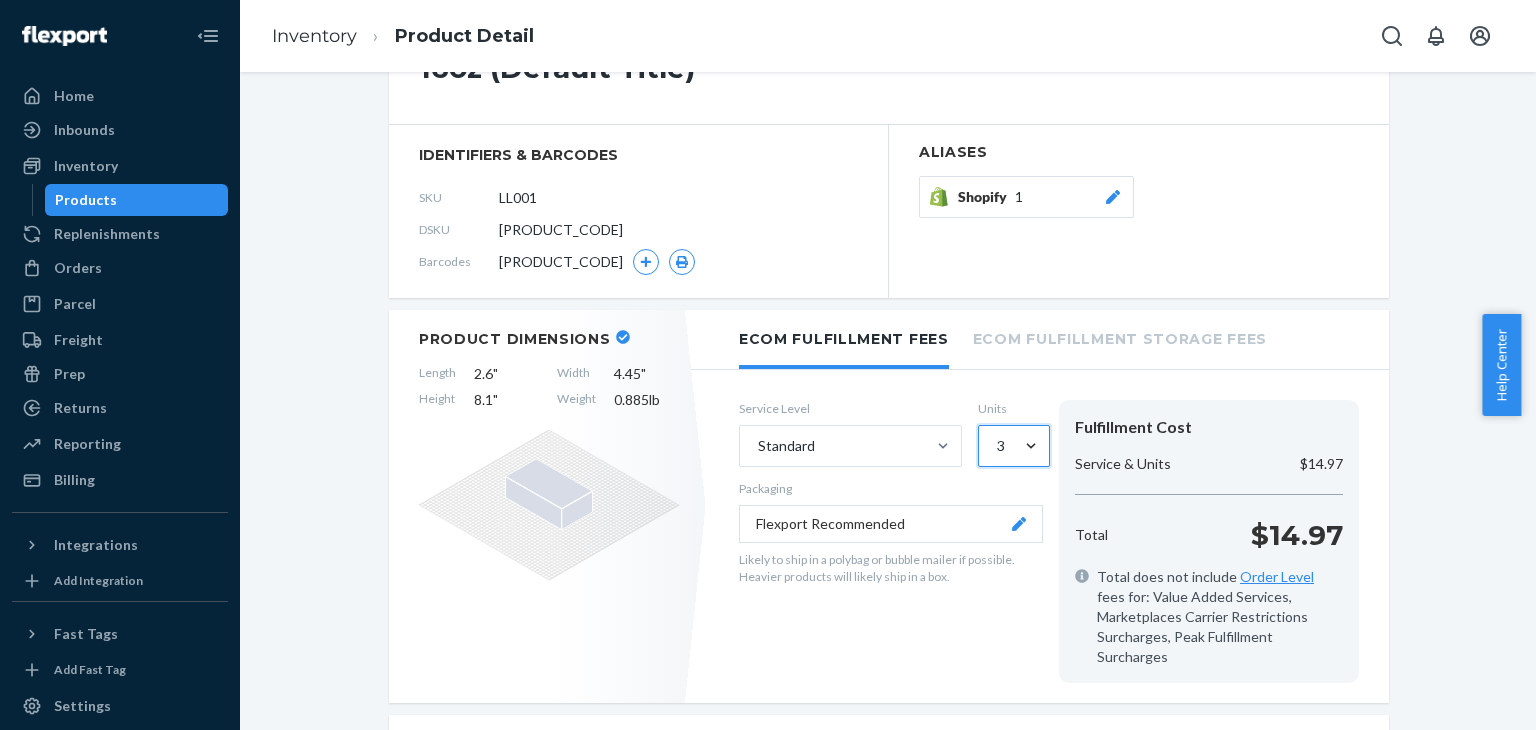 click at bounding box center (1031, 446) 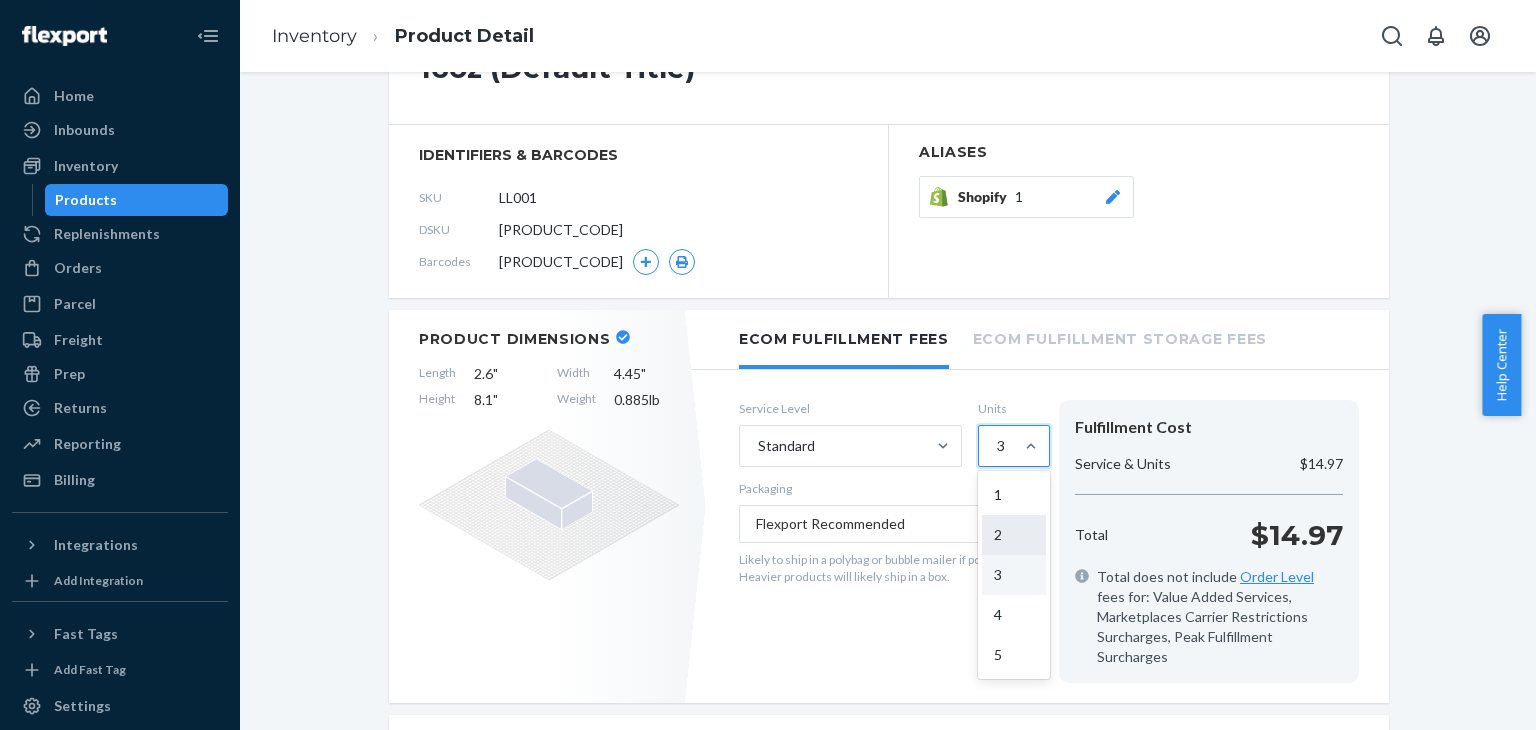 click on "2" at bounding box center (1014, 535) 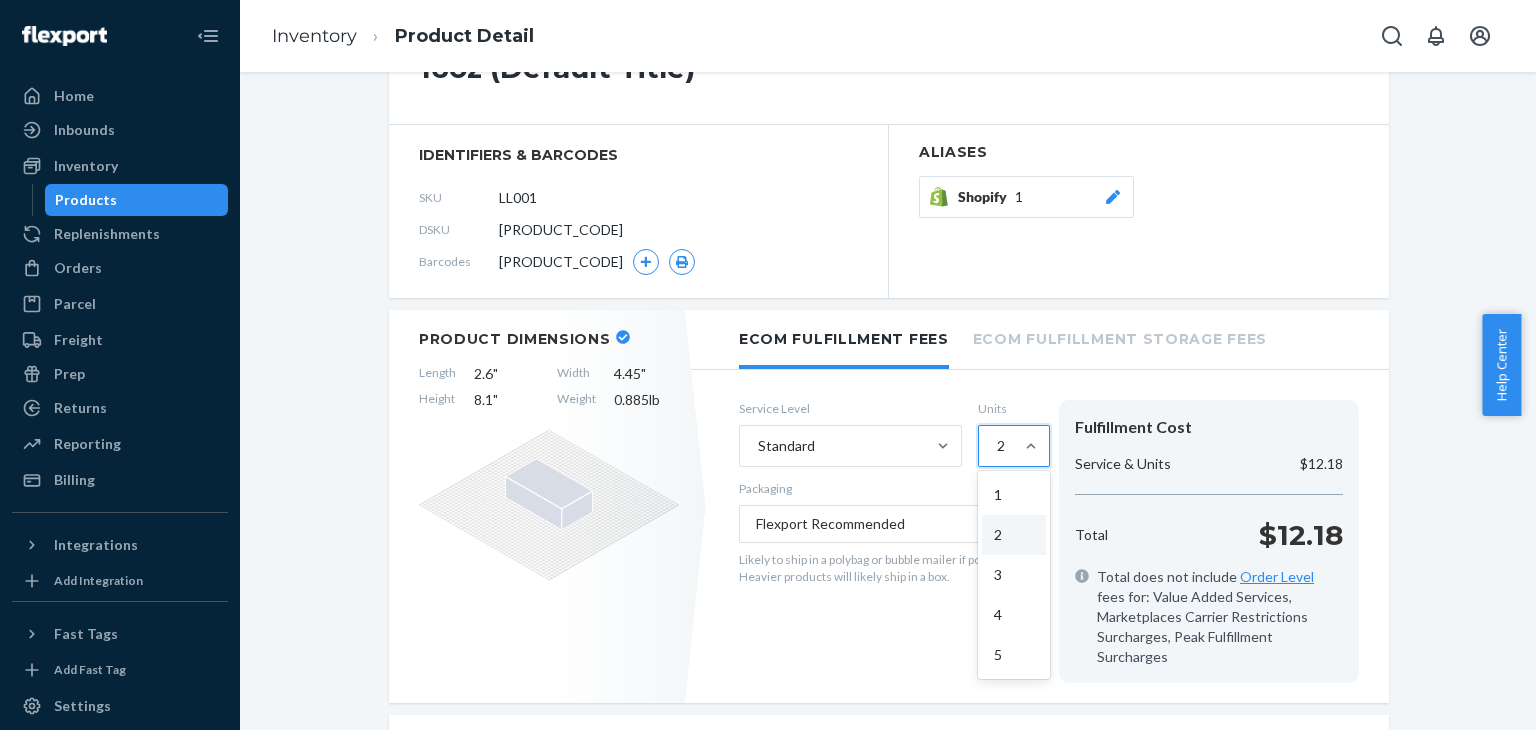 click on "2" at bounding box center (996, 446) 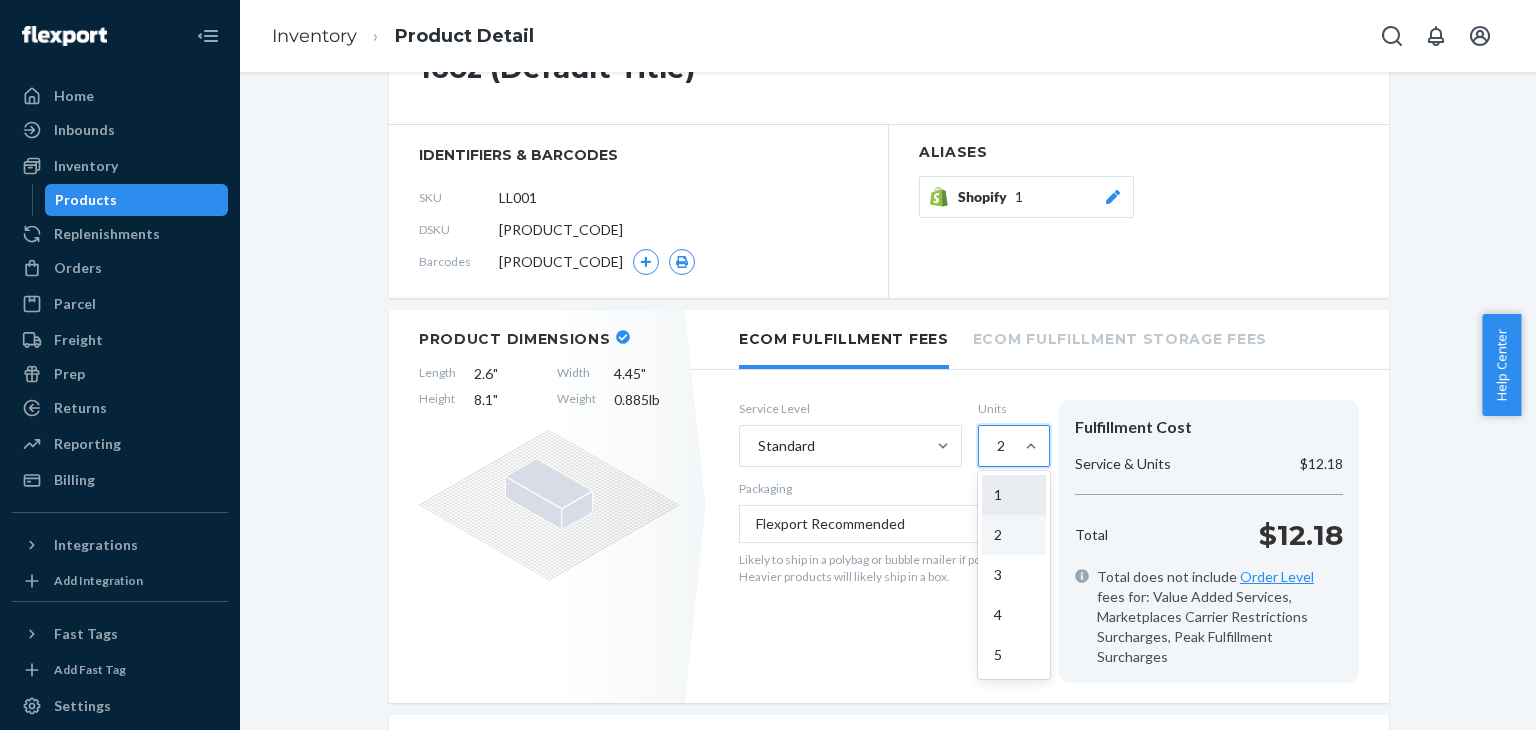 click on "1" at bounding box center (1014, 495) 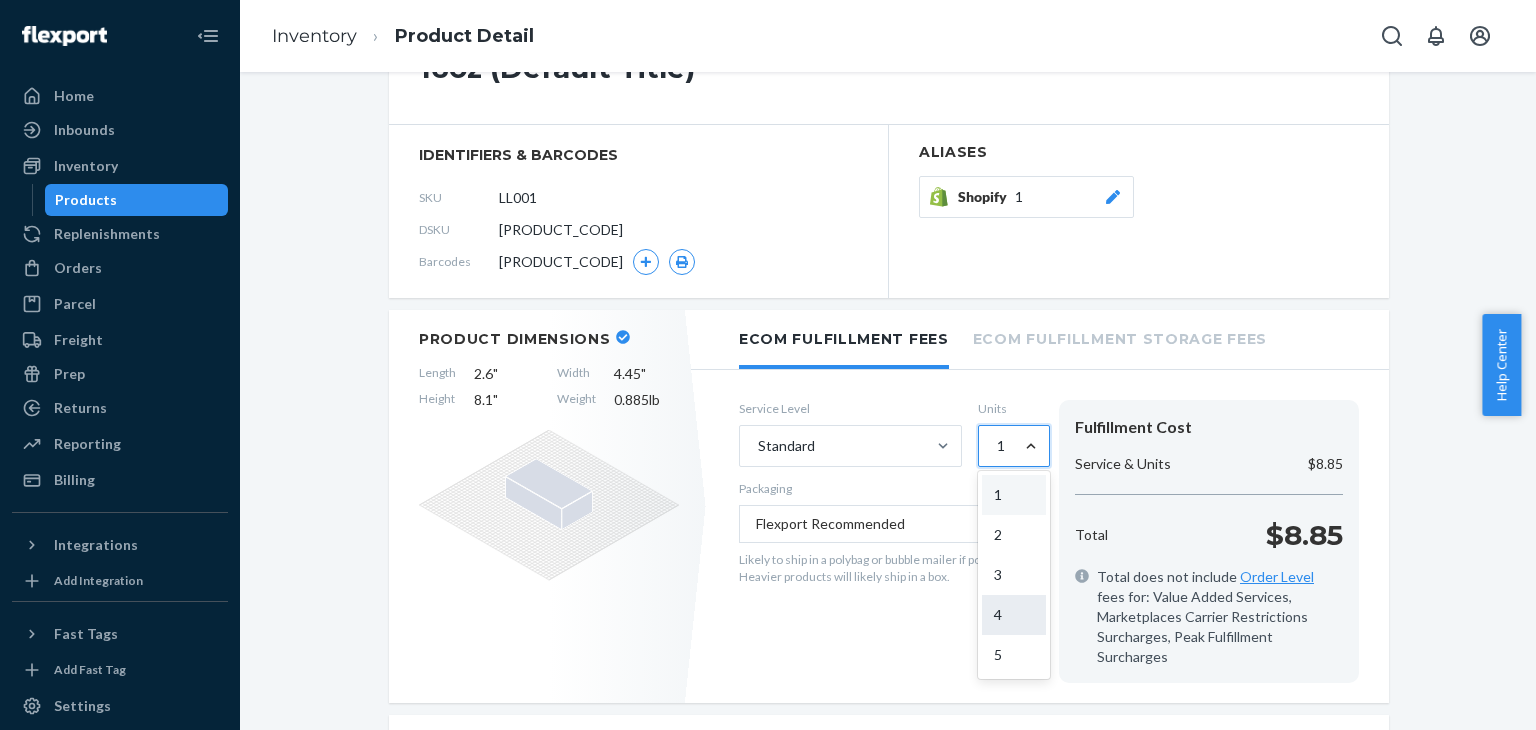 click on "4" at bounding box center (1014, 615) 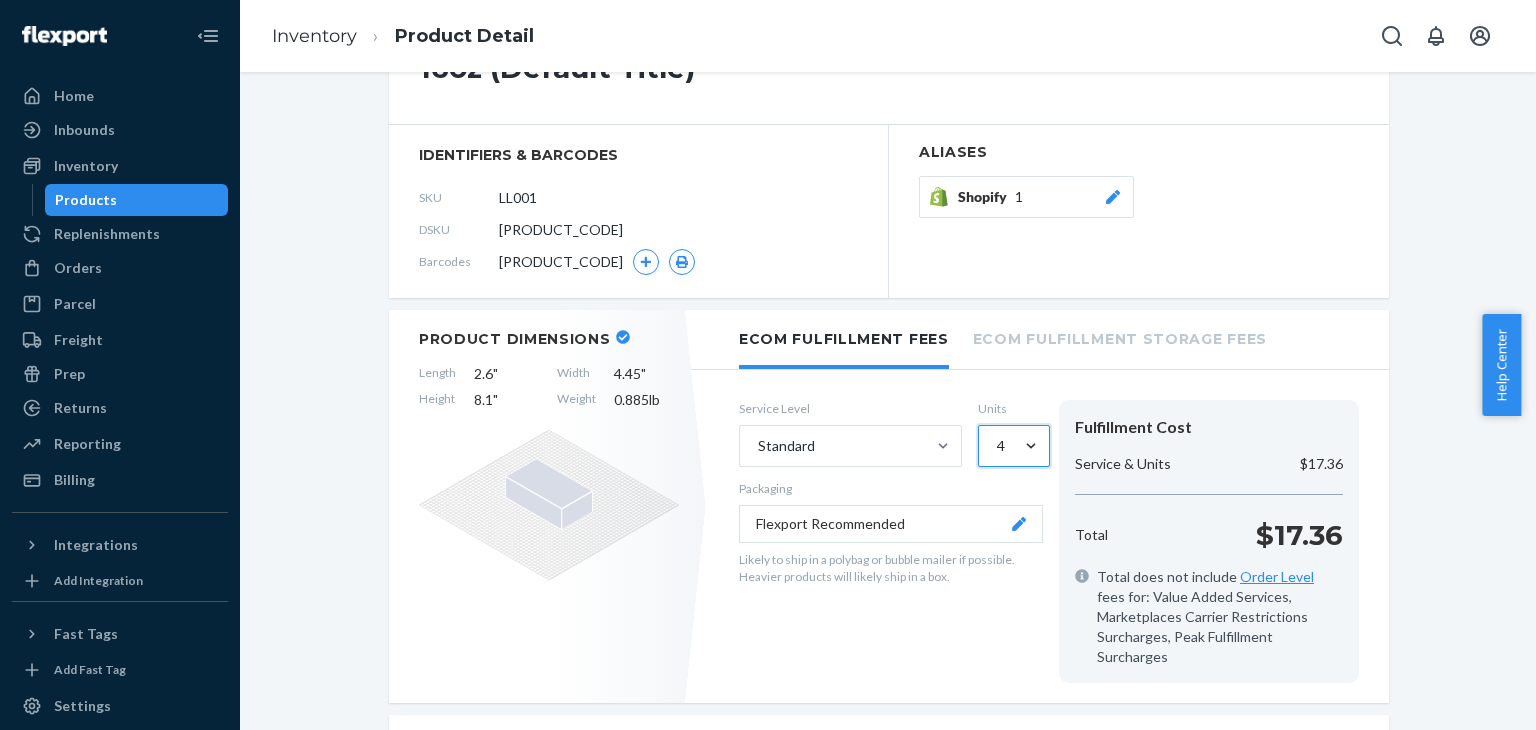 click at bounding box center [1031, 446] 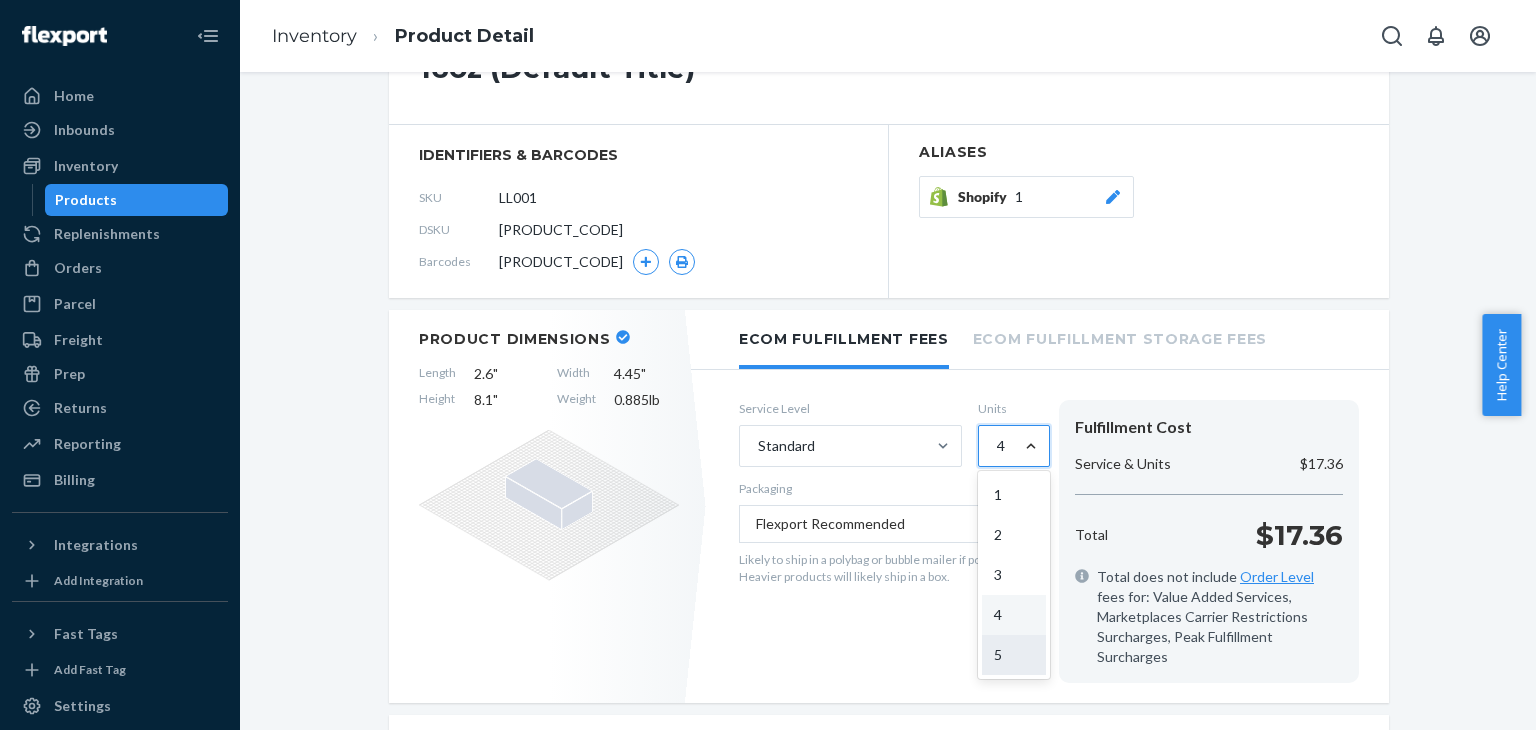 click on "5" at bounding box center [1014, 655] 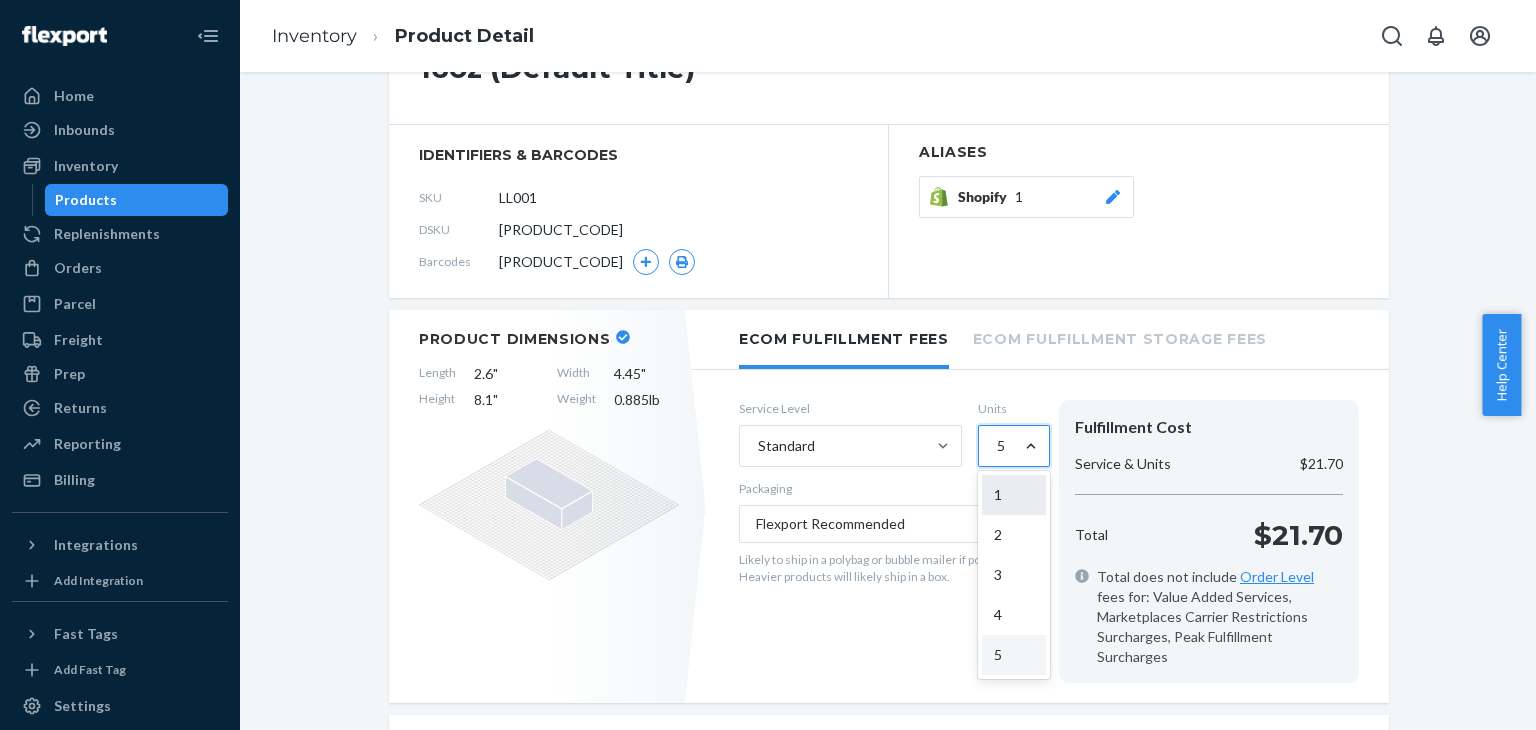click on "1" at bounding box center (1014, 495) 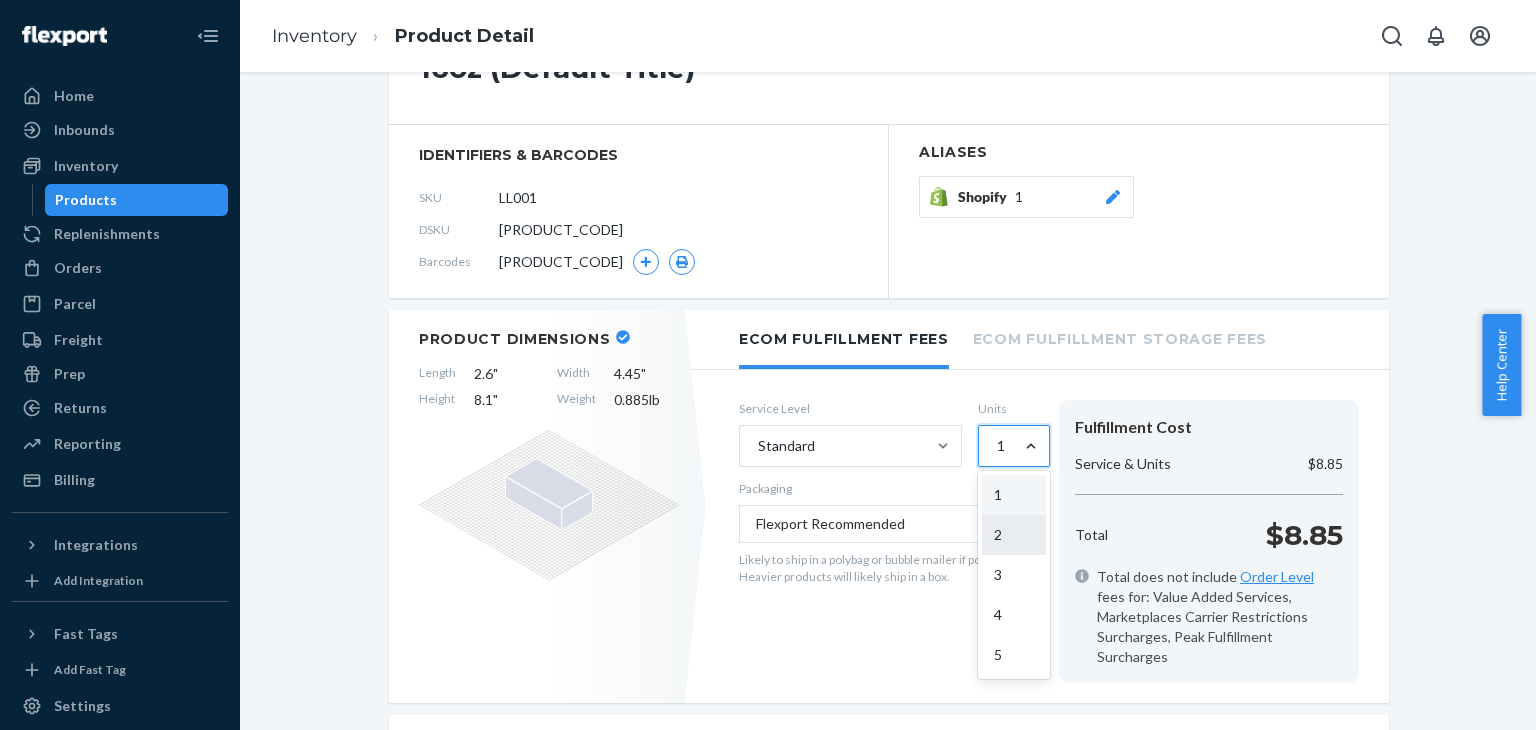 click on "2" at bounding box center [1014, 535] 